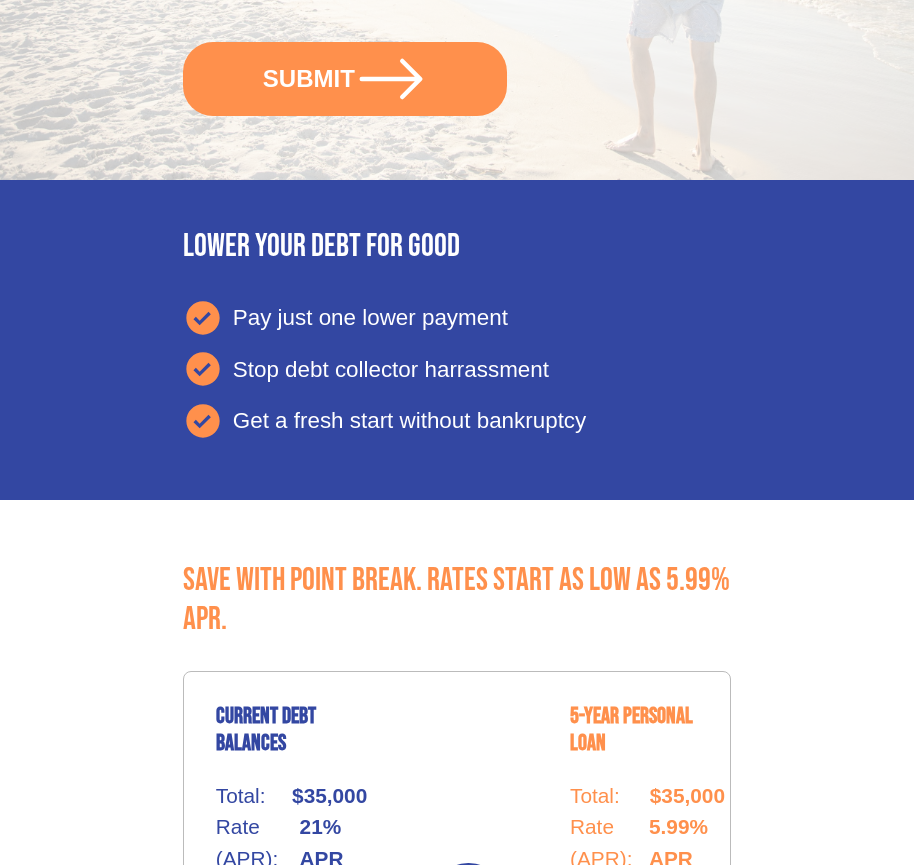 scroll, scrollTop: 842, scrollLeft: 0, axis: vertical 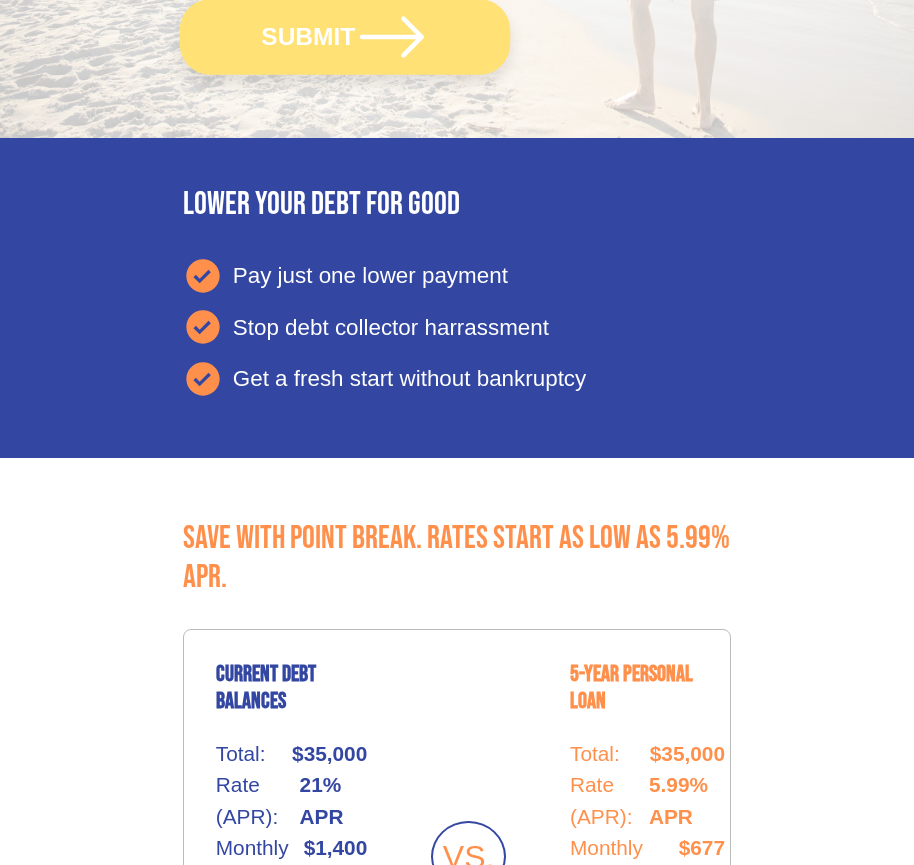 click on "SUBMIT" at bounding box center (345, 36) 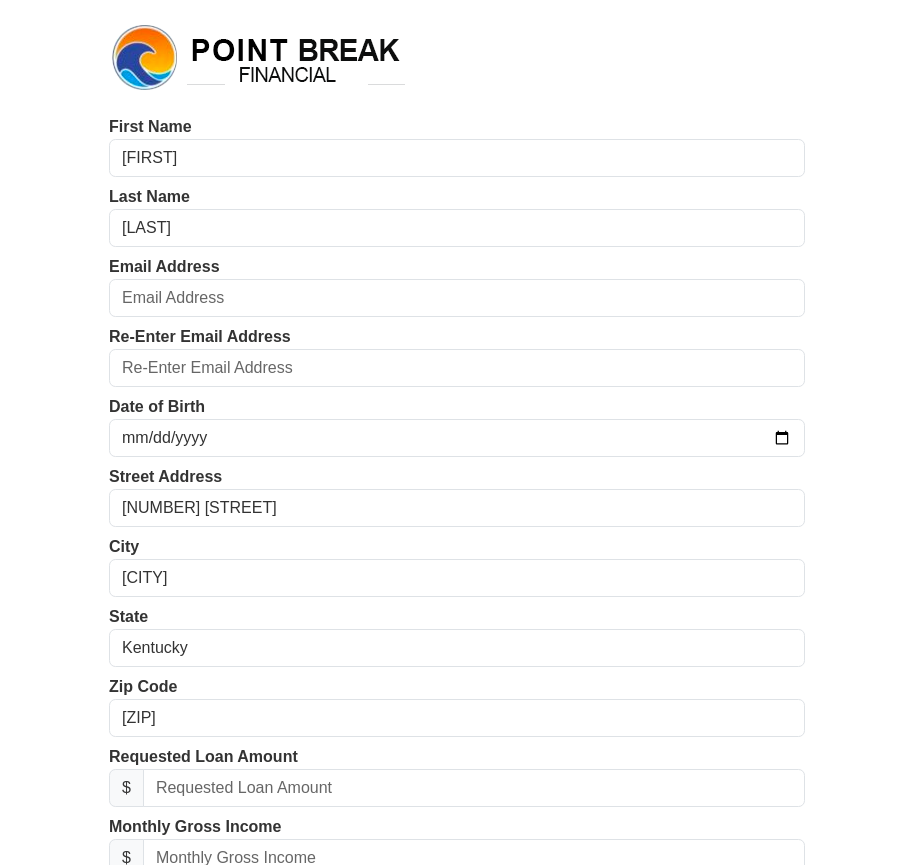 scroll, scrollTop: 0, scrollLeft: 0, axis: both 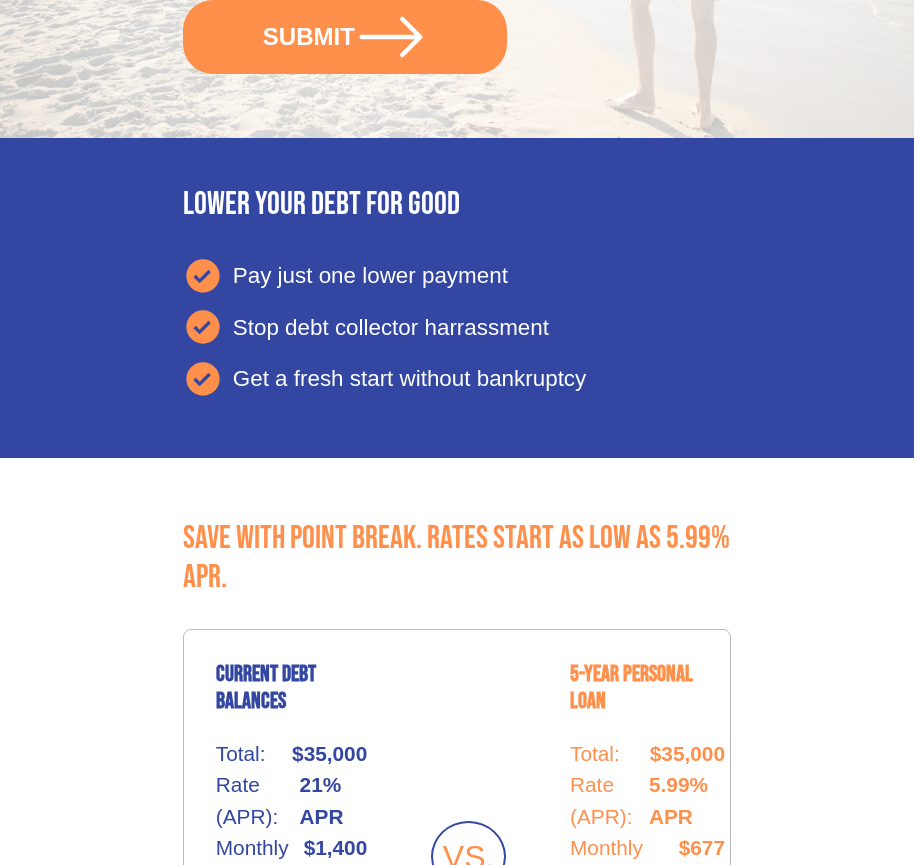 click on "SUBMIT" at bounding box center [345, 37] 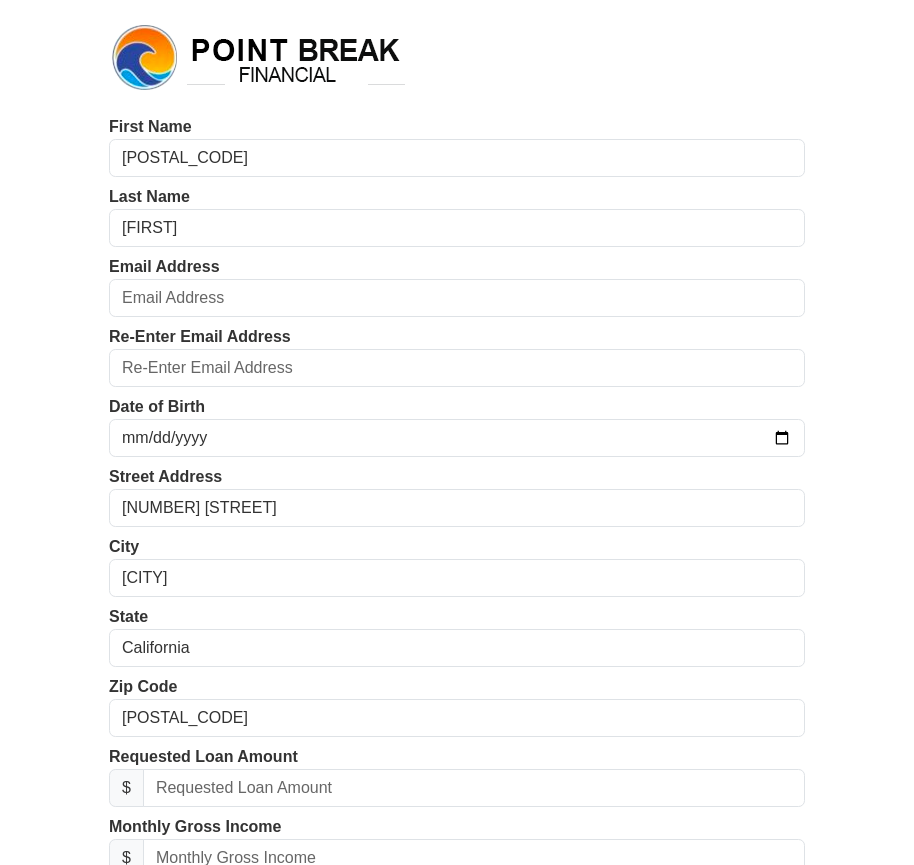 scroll, scrollTop: 0, scrollLeft: 0, axis: both 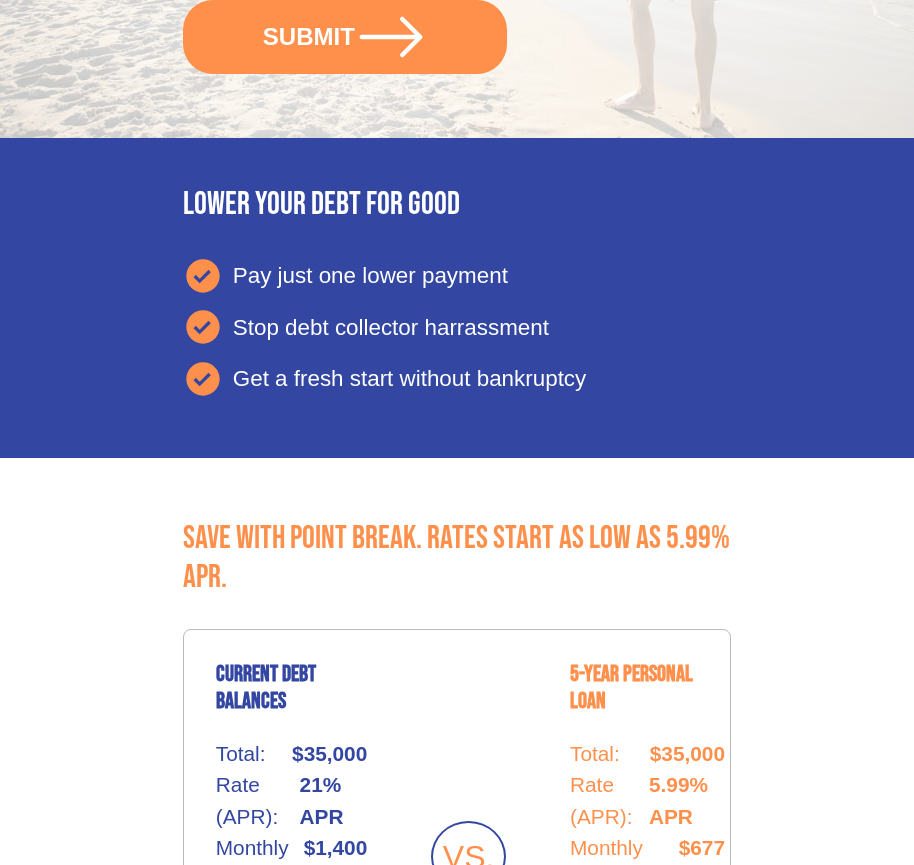 click on "SUBMIT" at bounding box center [345, 37] 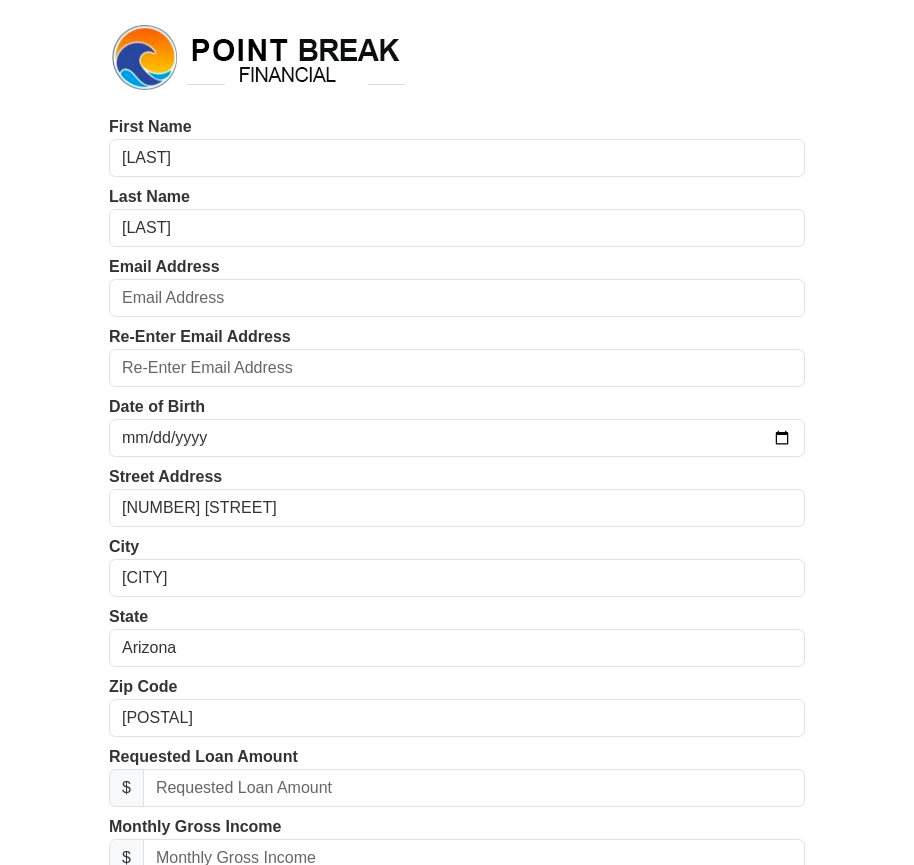 scroll, scrollTop: 0, scrollLeft: 0, axis: both 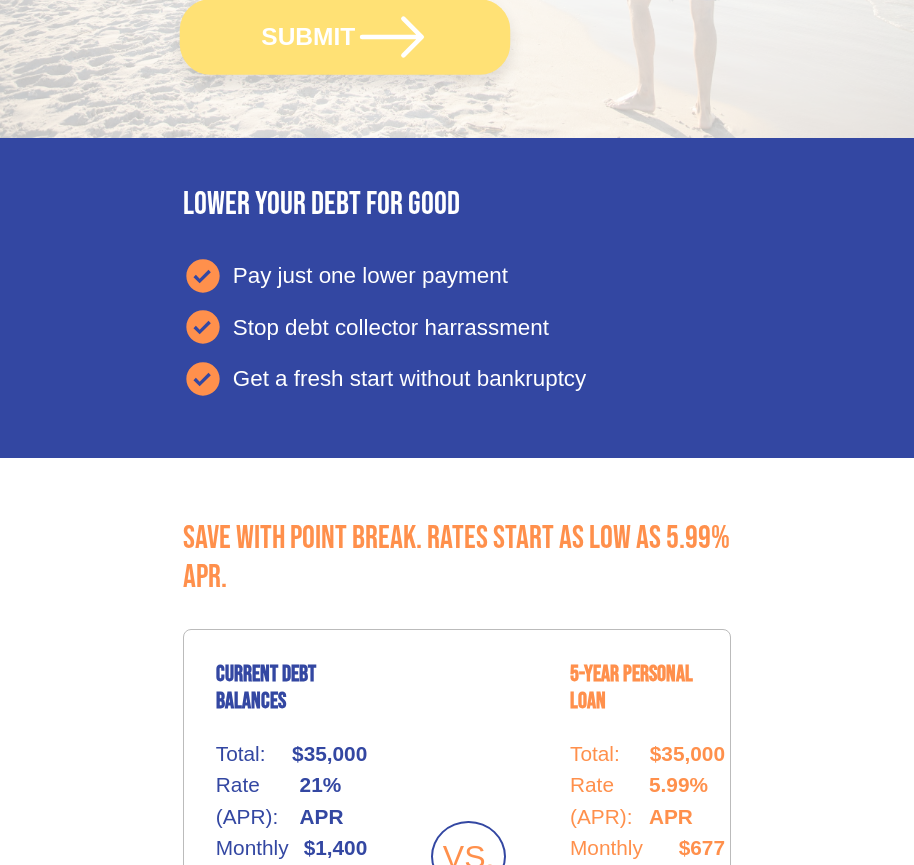 click on "SUBMIT" at bounding box center (345, 36) 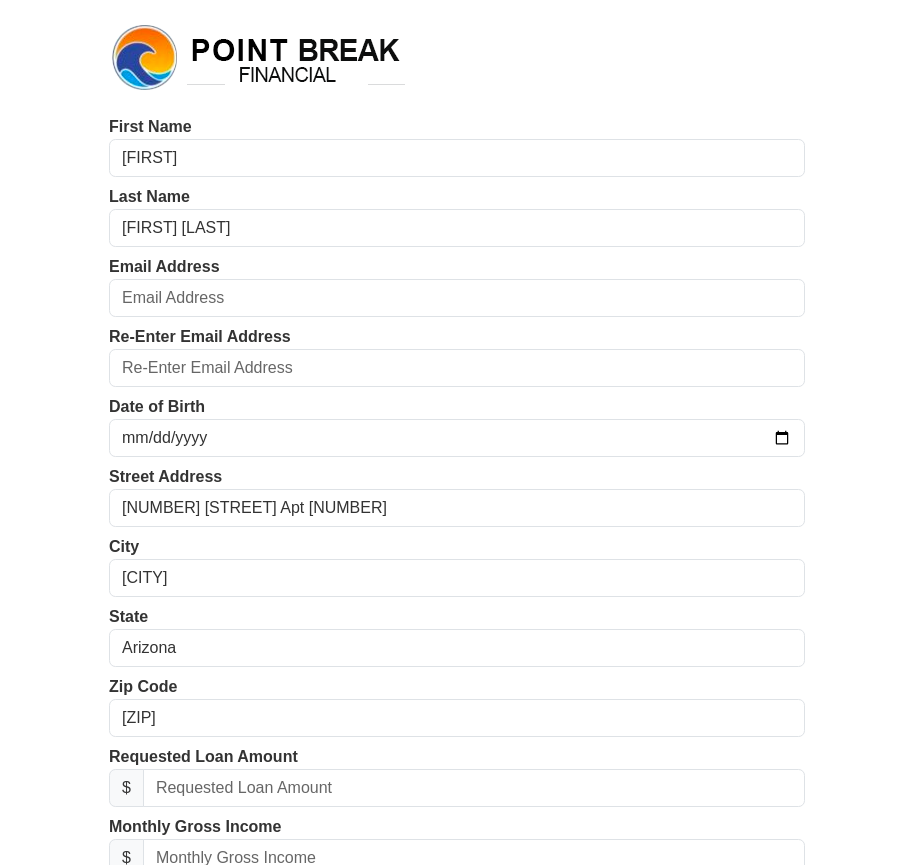 scroll, scrollTop: 0, scrollLeft: 0, axis: both 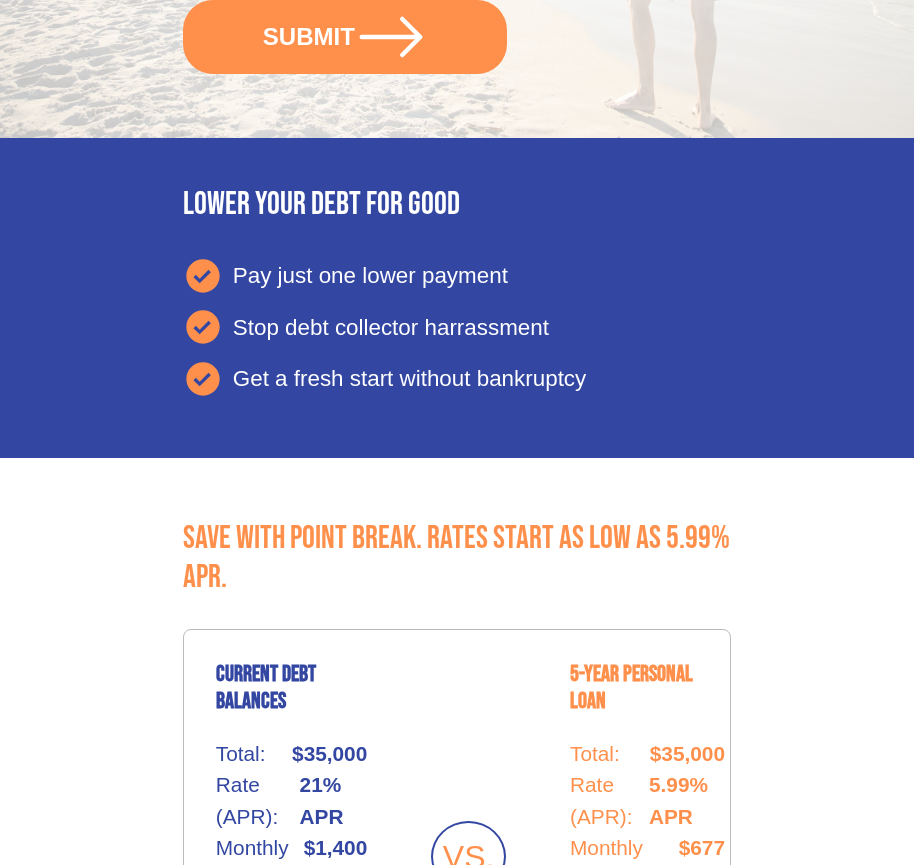click on "SUBMIT" at bounding box center [345, 37] 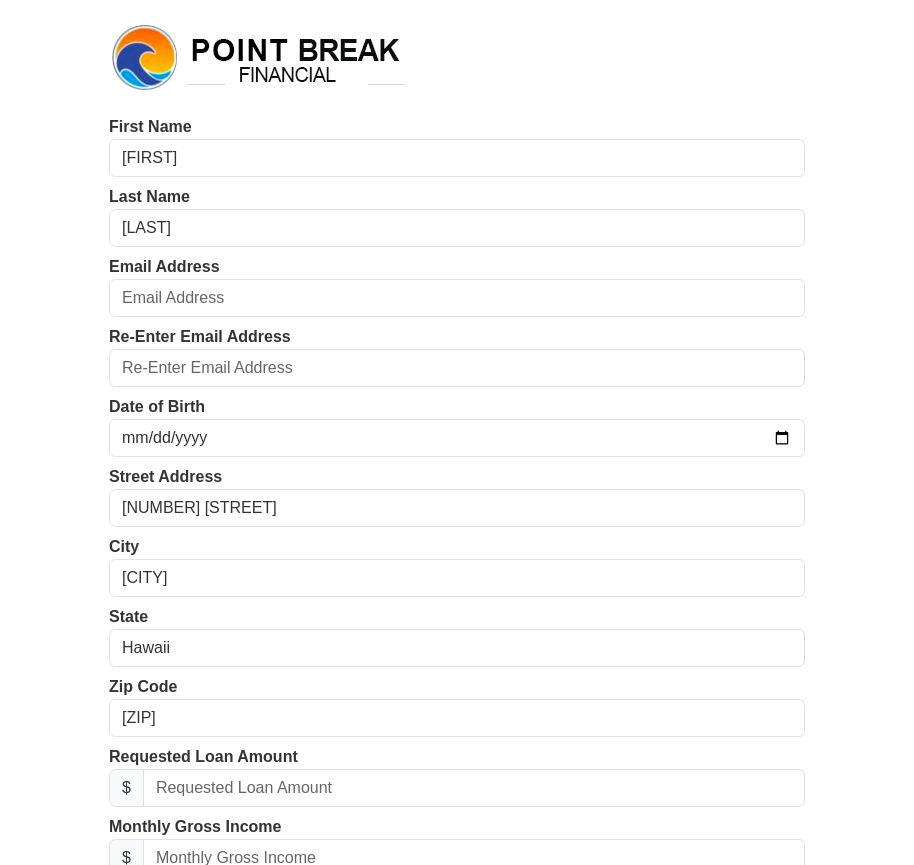scroll, scrollTop: 0, scrollLeft: 0, axis: both 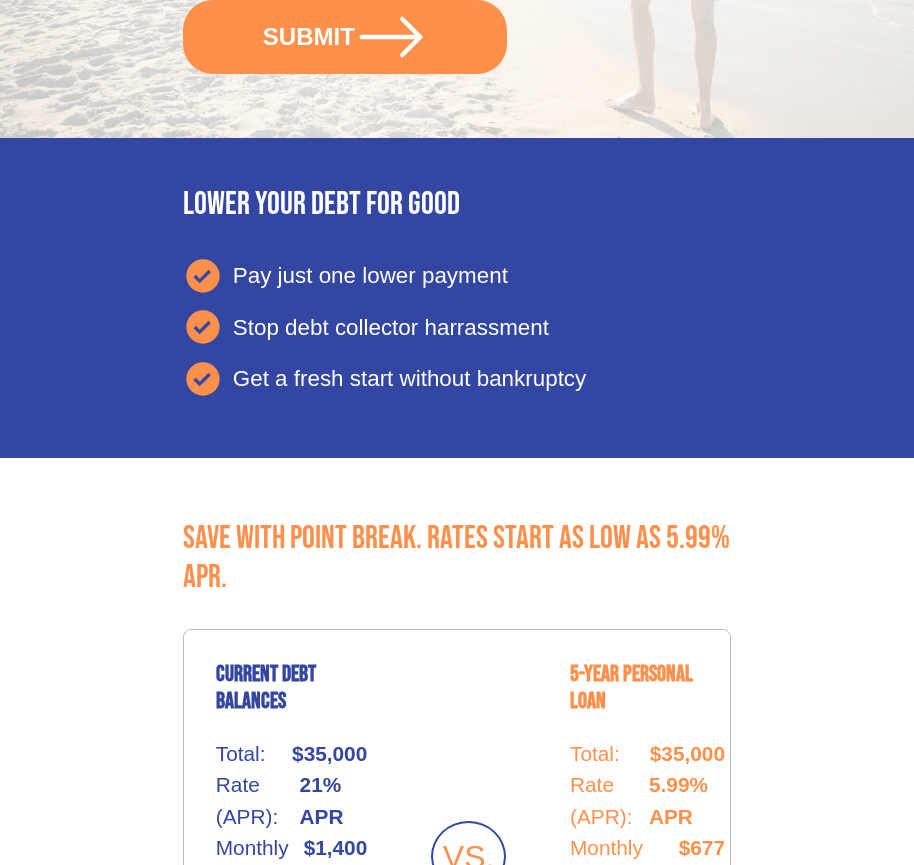 click on "SUBMIT" at bounding box center [345, 37] 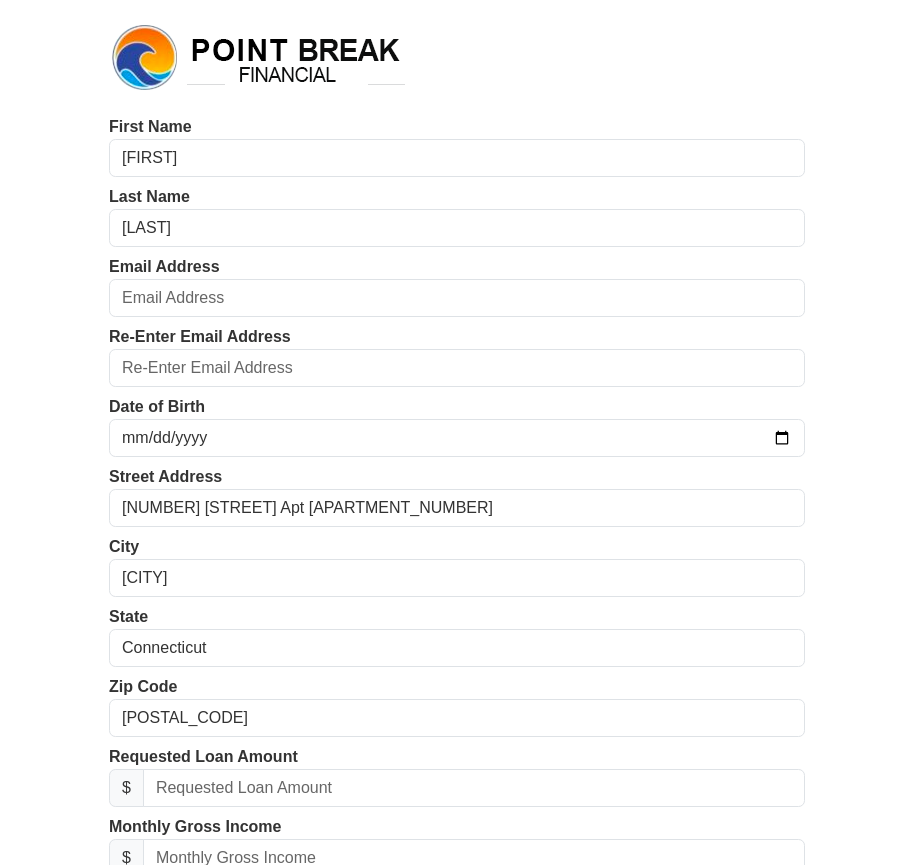 scroll, scrollTop: 0, scrollLeft: 0, axis: both 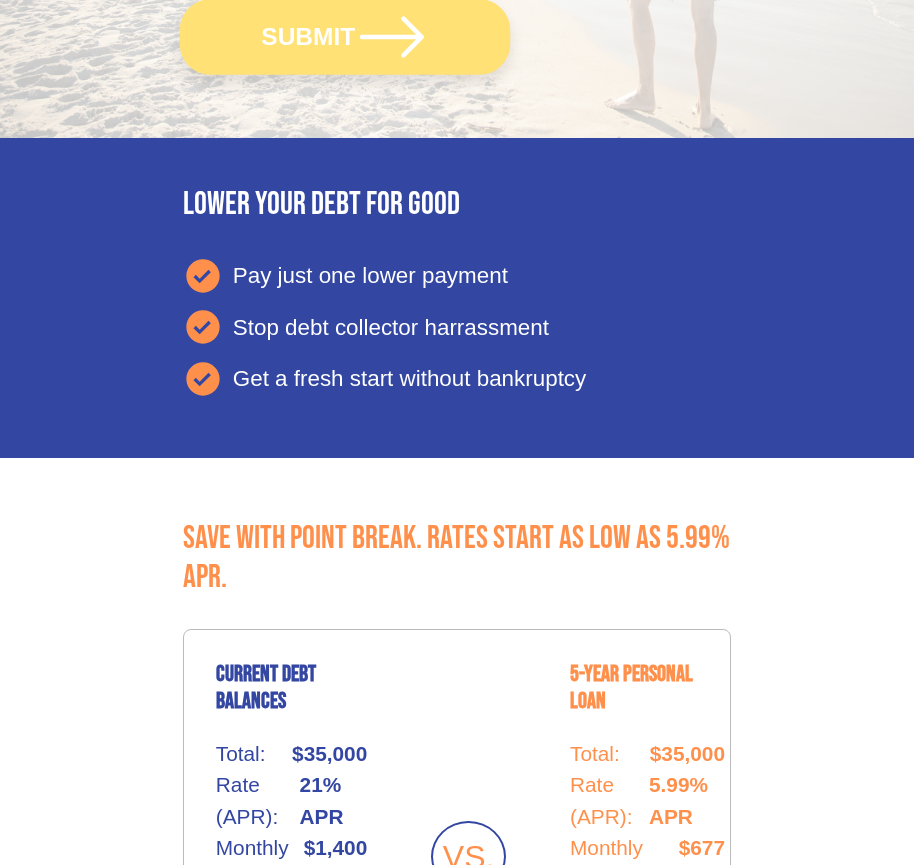 click on "SUBMIT" at bounding box center (345, 36) 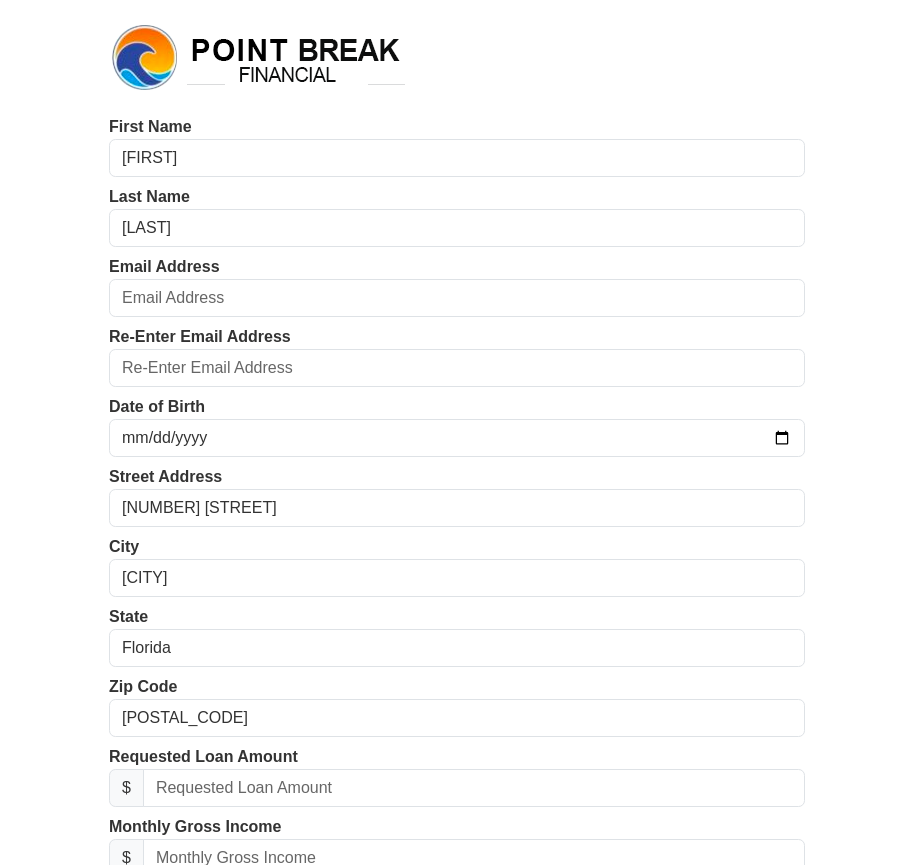 scroll, scrollTop: 0, scrollLeft: 0, axis: both 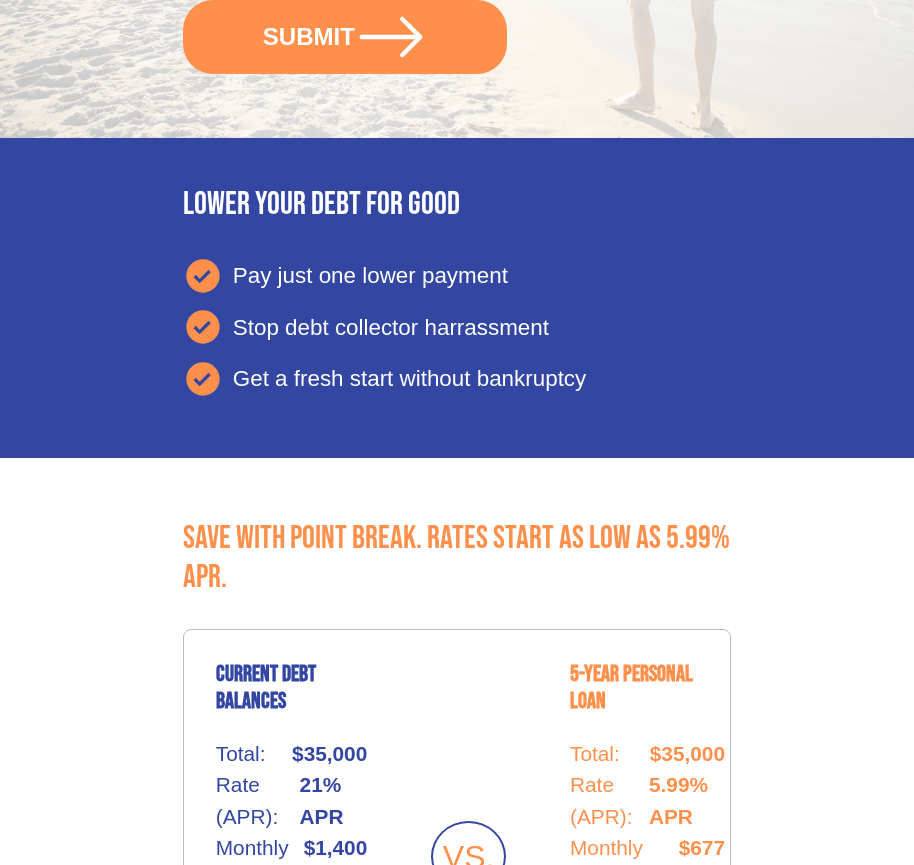 click on "SUBMIT" at bounding box center [345, 37] 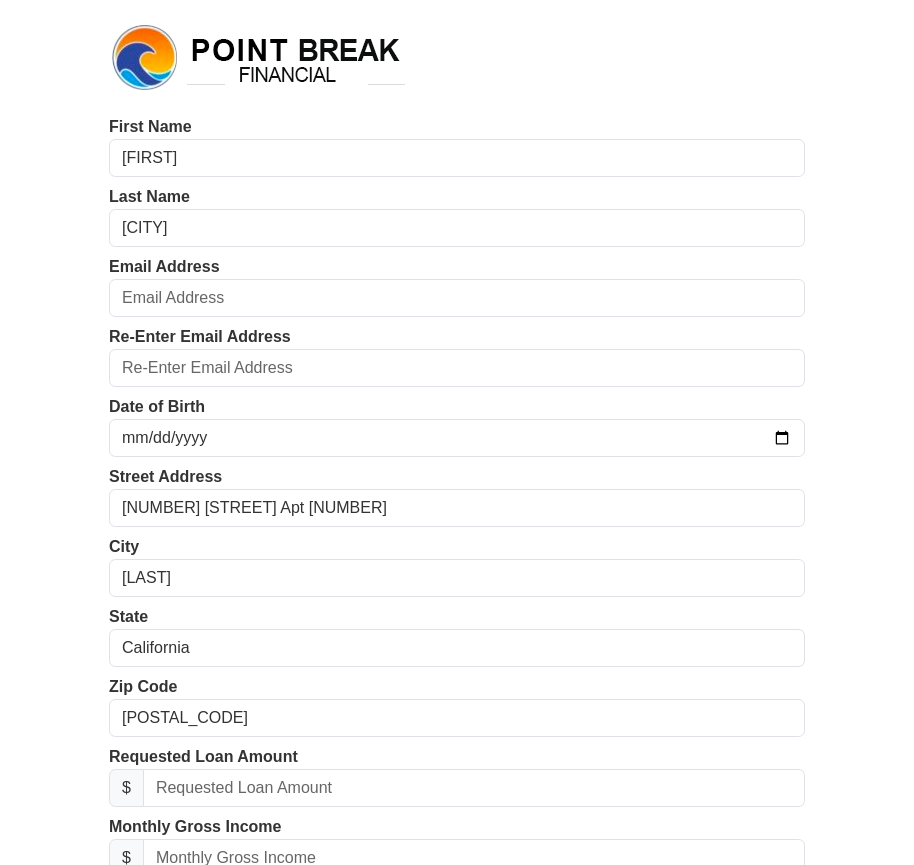scroll, scrollTop: 0, scrollLeft: 0, axis: both 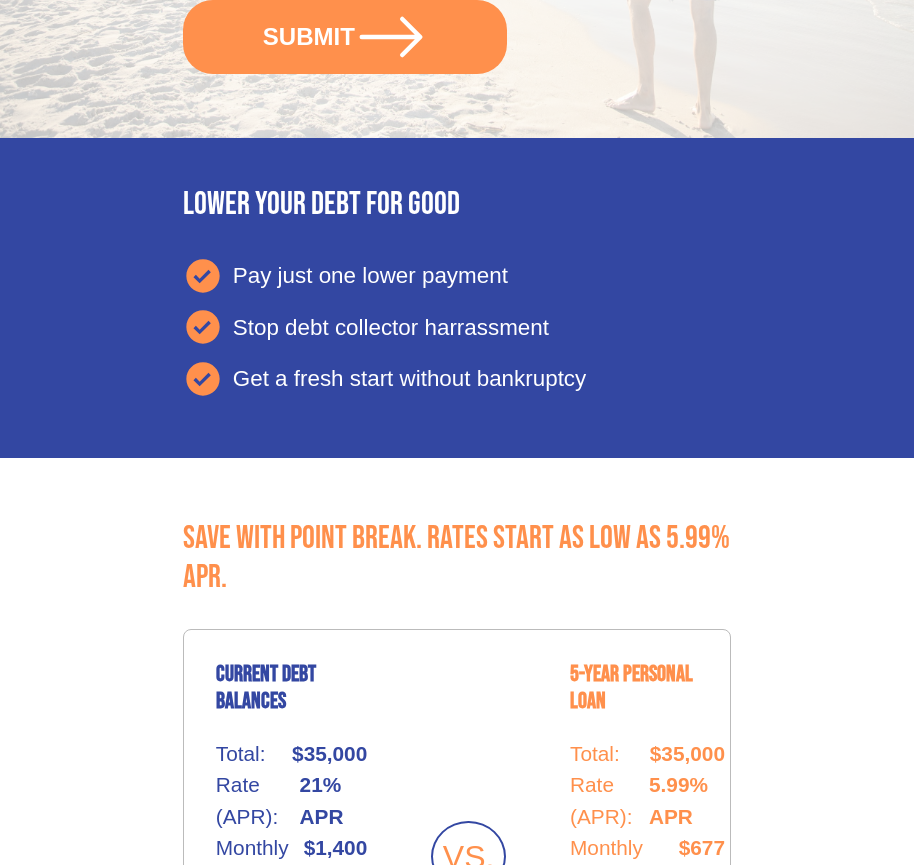 click on "SUBMIT" at bounding box center (345, 37) 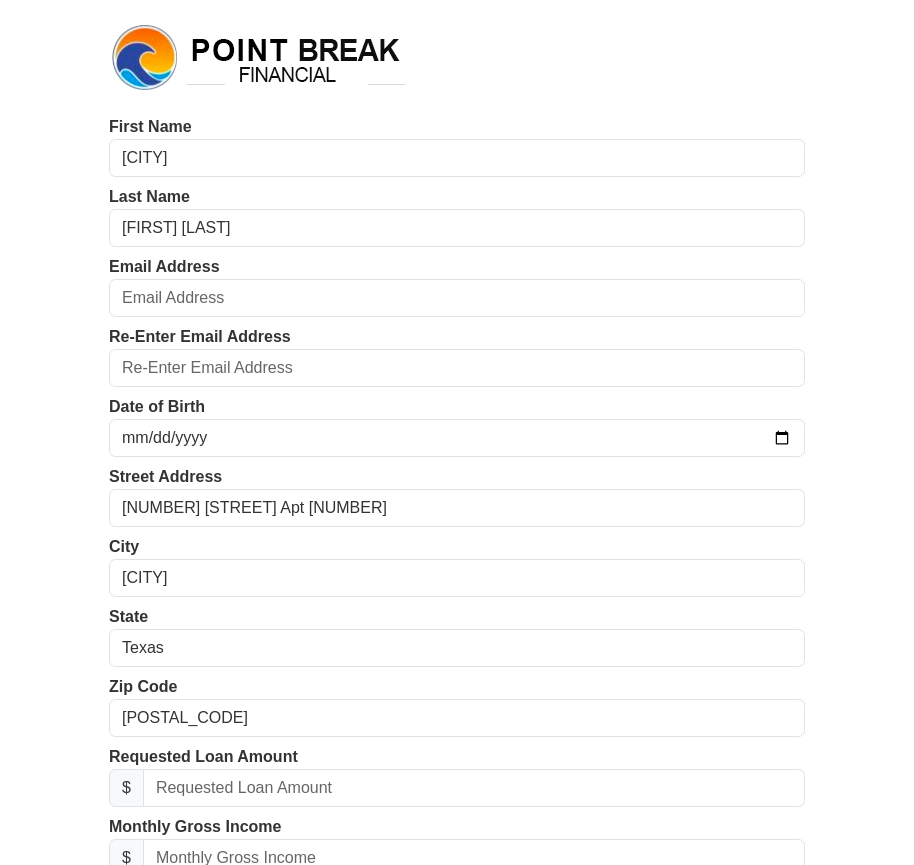 scroll, scrollTop: 0, scrollLeft: 0, axis: both 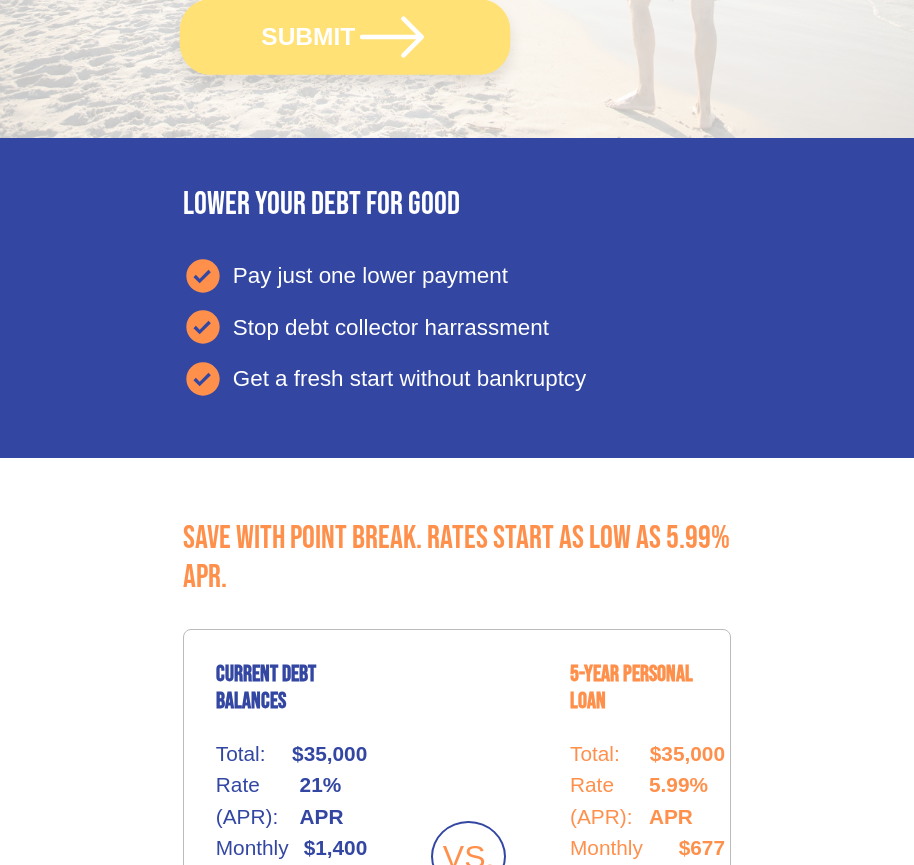 click on "SUBMIT" at bounding box center (345, 36) 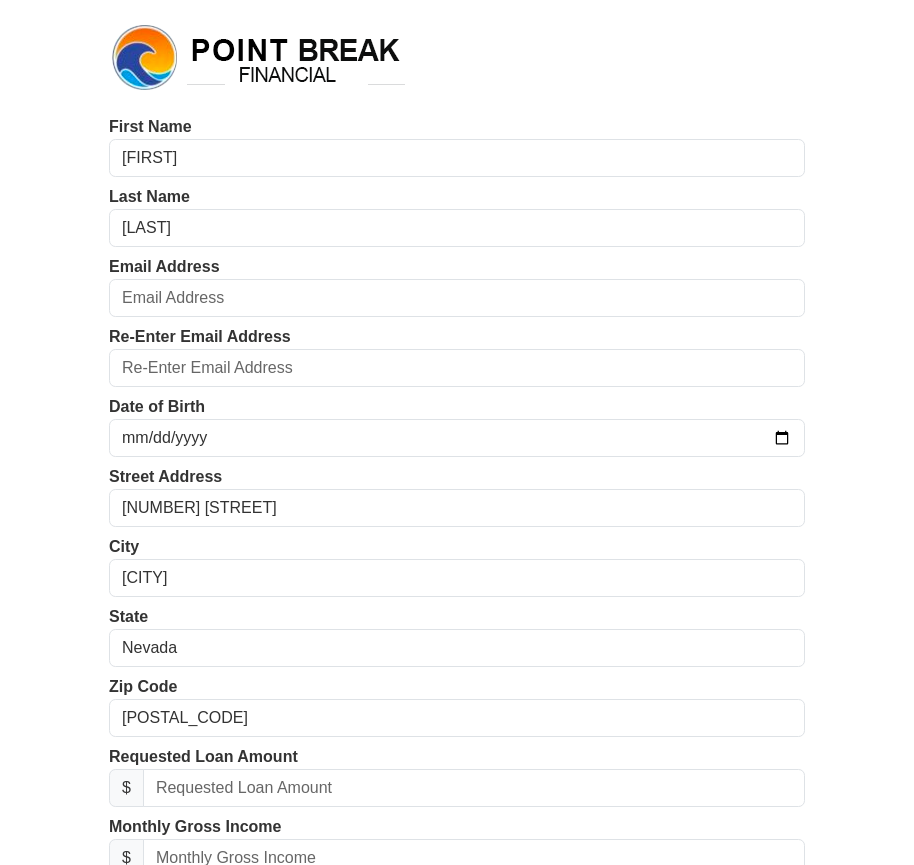 scroll, scrollTop: 0, scrollLeft: 0, axis: both 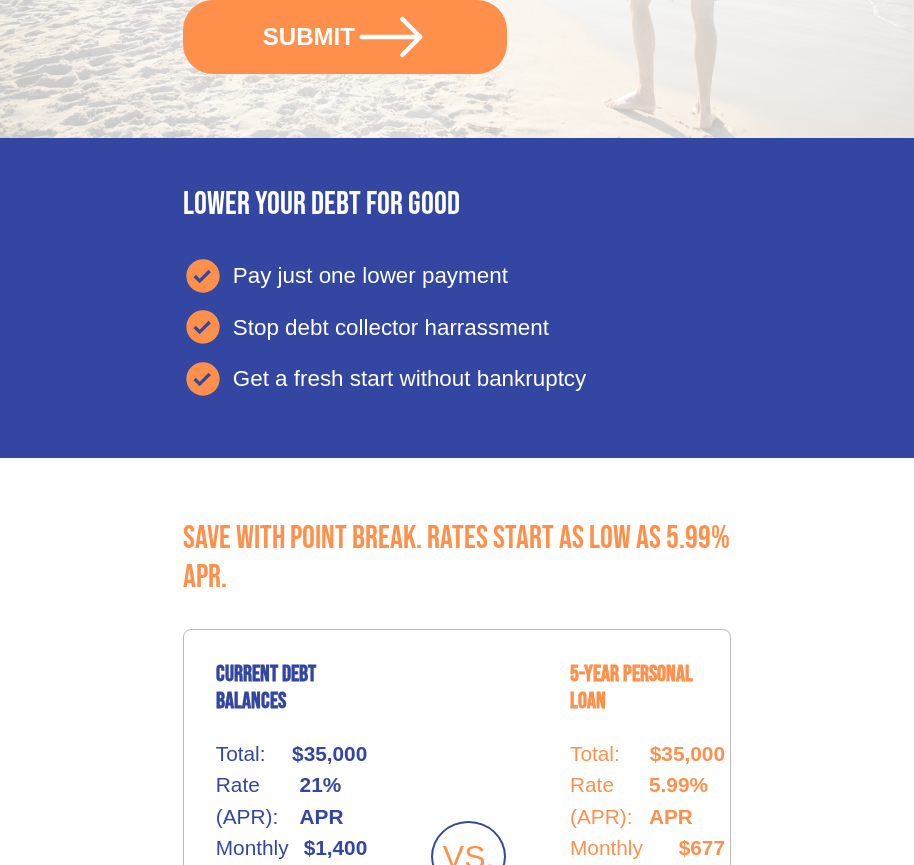 click on "SUBMIT" at bounding box center (345, 37) 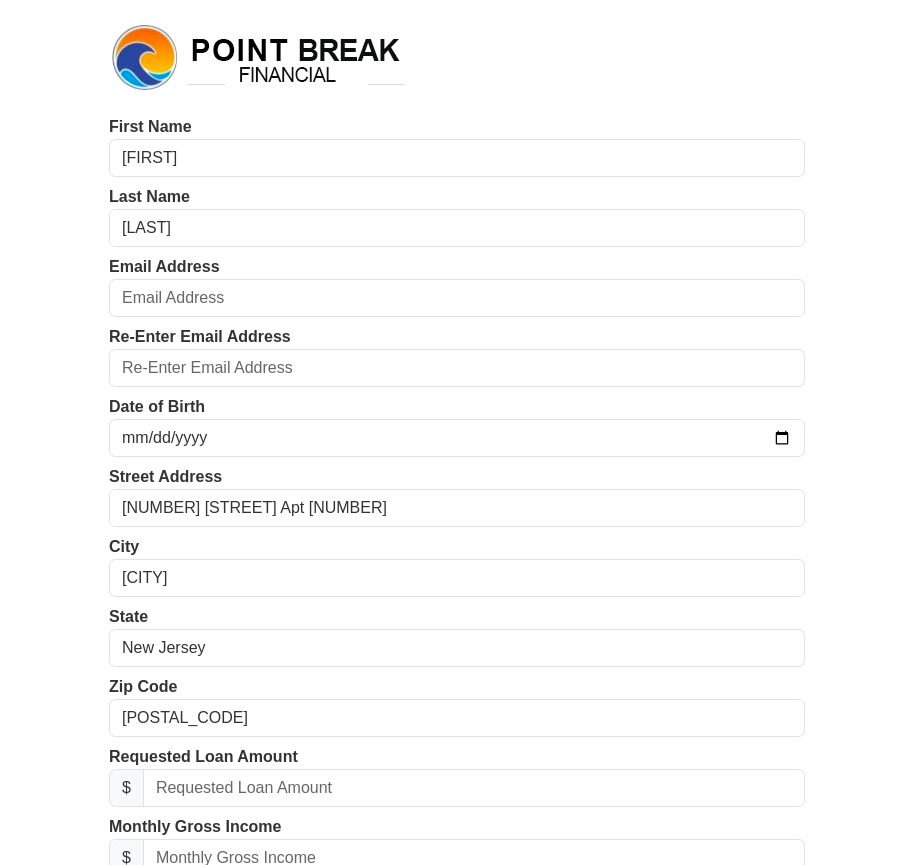 scroll, scrollTop: 0, scrollLeft: 0, axis: both 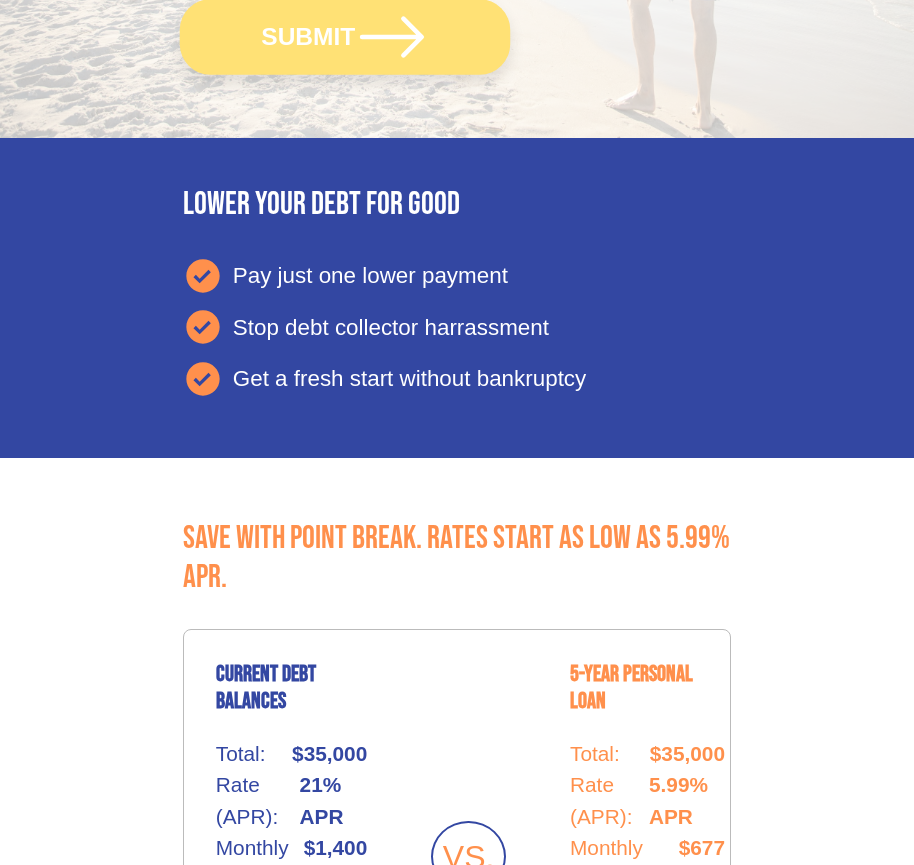 click on "SUBMIT" at bounding box center (345, 36) 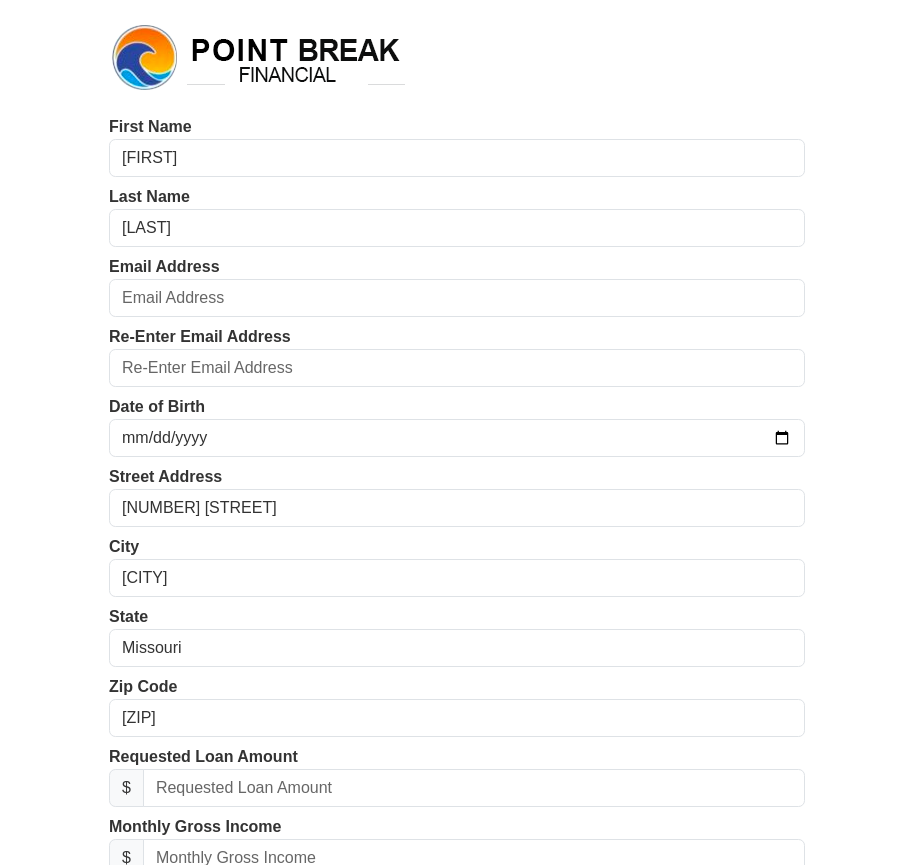 scroll, scrollTop: 0, scrollLeft: 0, axis: both 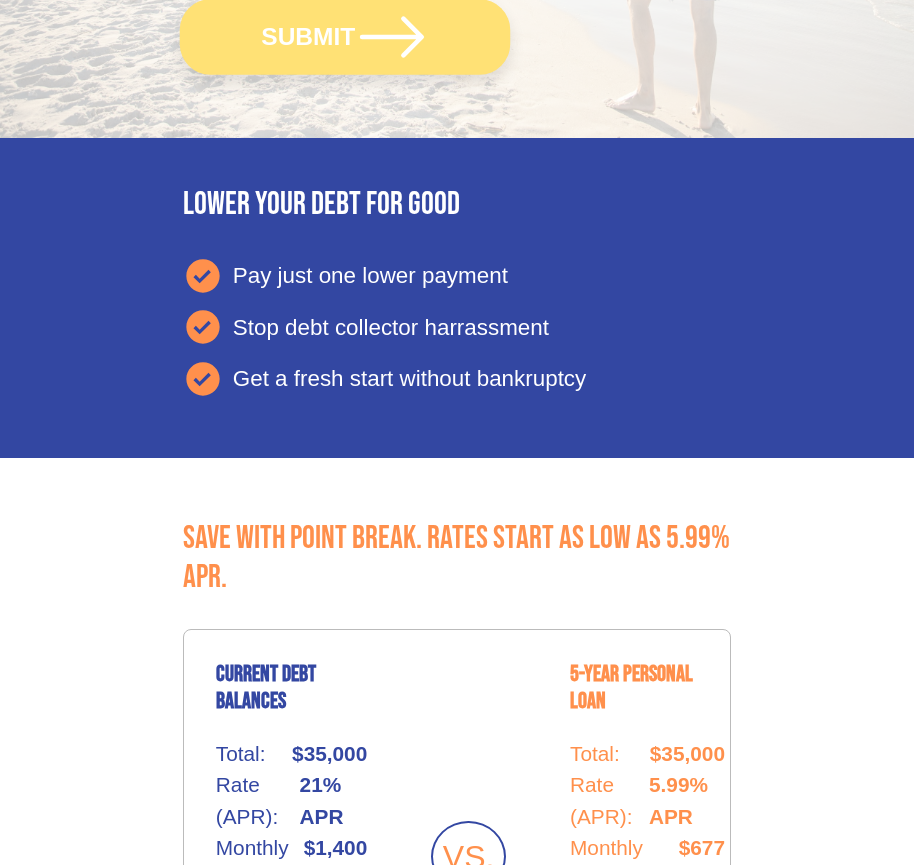 click on "SUBMIT" at bounding box center [345, 36] 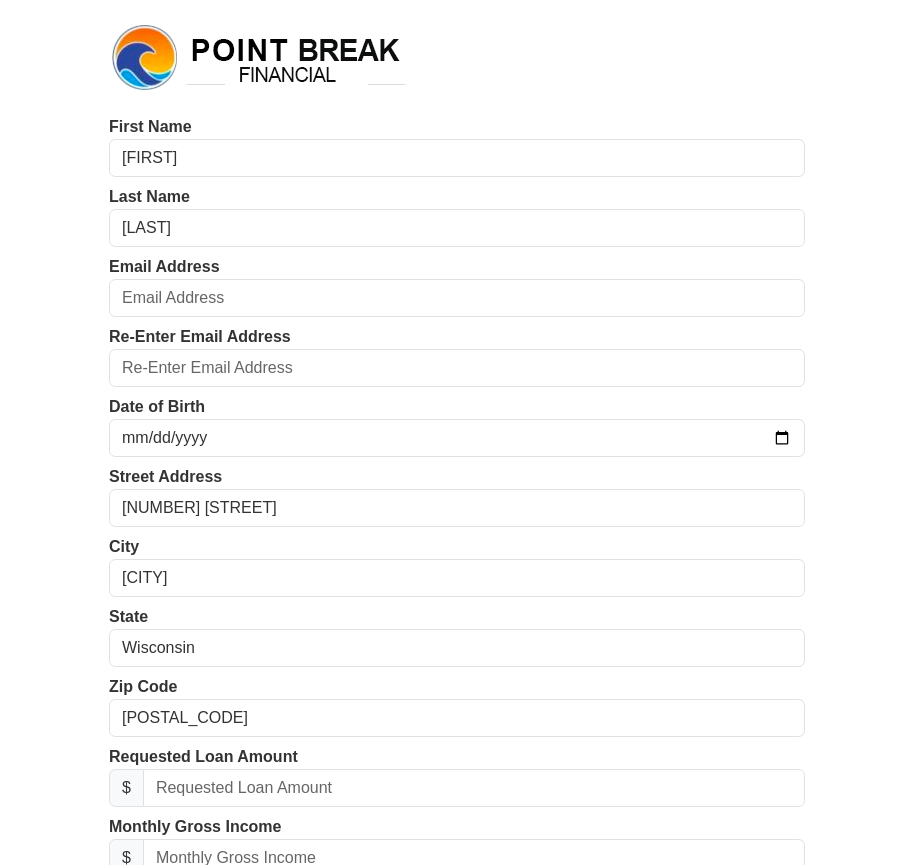 scroll, scrollTop: 0, scrollLeft: 0, axis: both 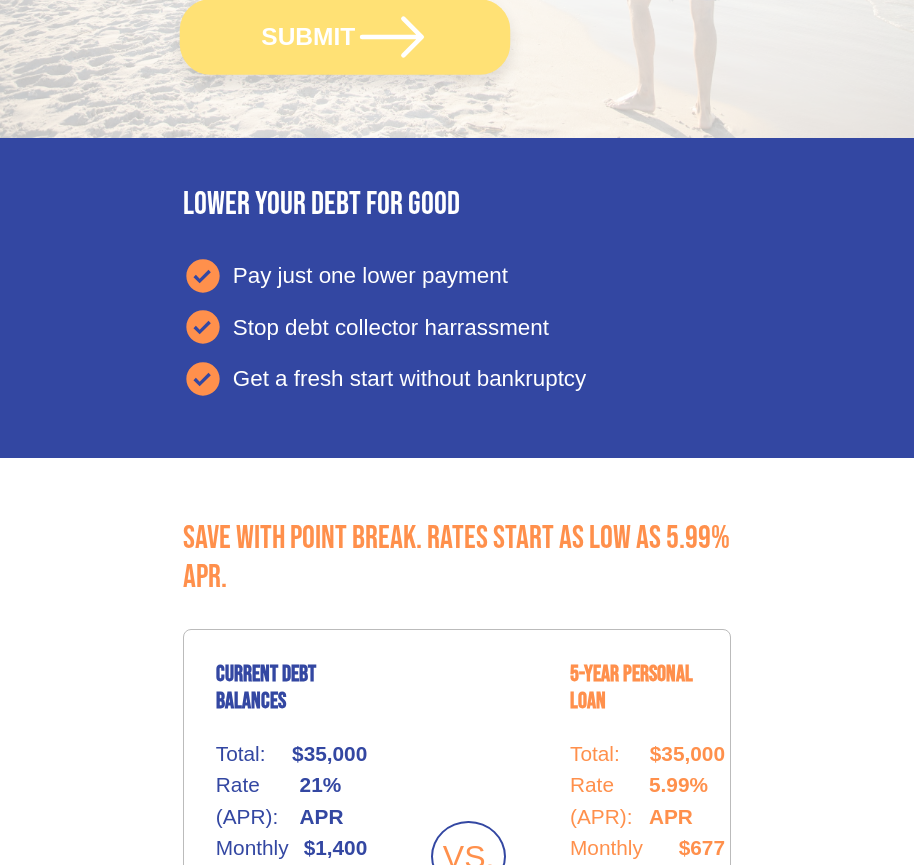 click on "SUBMIT" at bounding box center [345, 36] 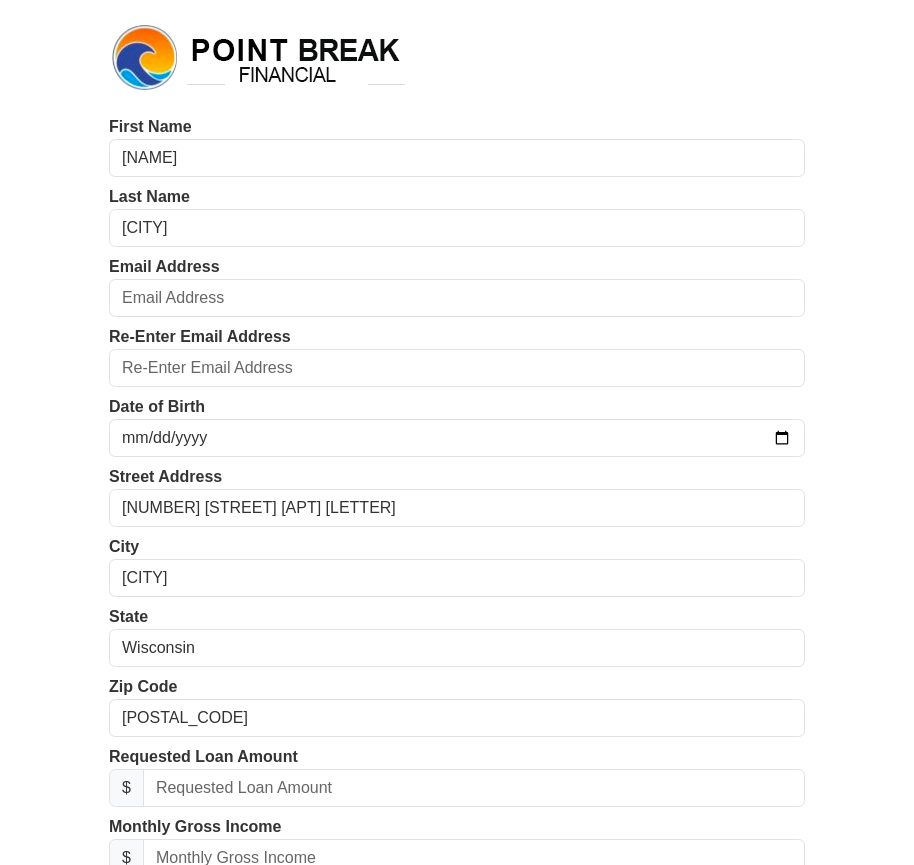 scroll, scrollTop: 0, scrollLeft: 0, axis: both 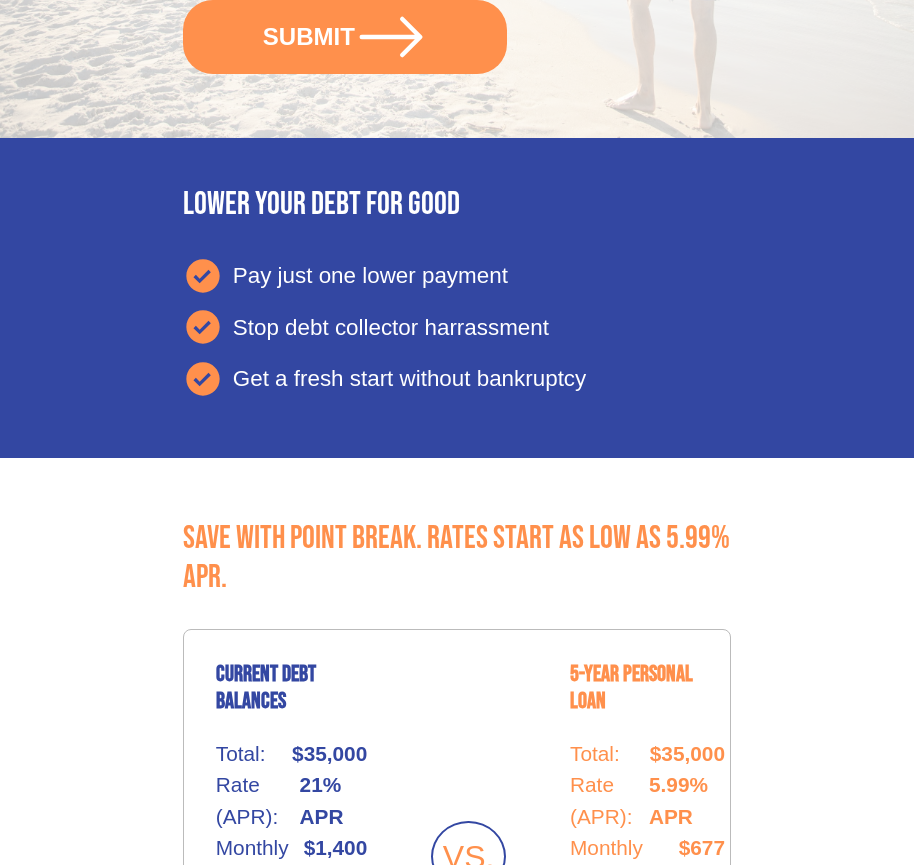 click on "SUBMIT" at bounding box center (345, 37) 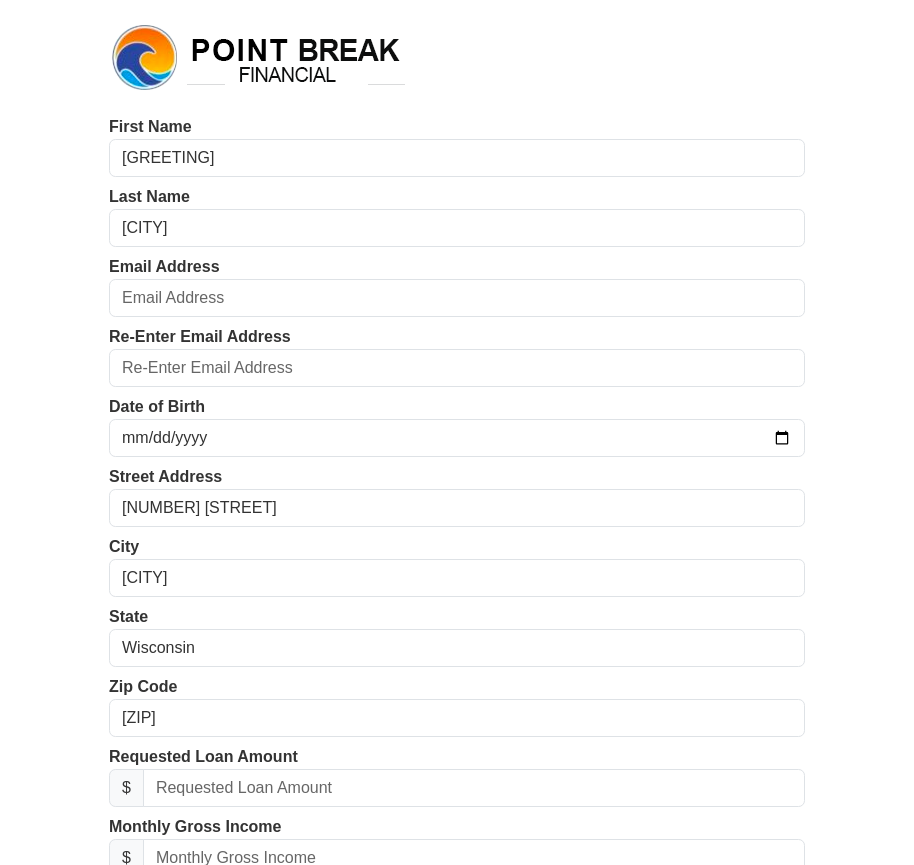 scroll, scrollTop: 0, scrollLeft: 0, axis: both 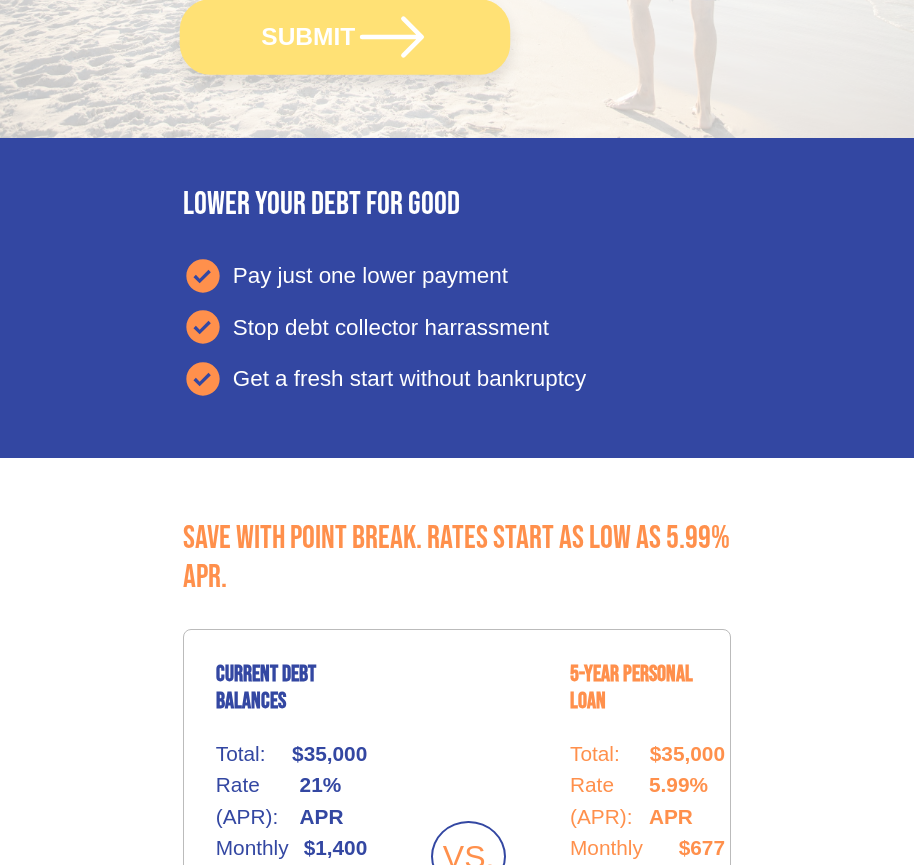 click on "SUBMIT" at bounding box center [345, 36] 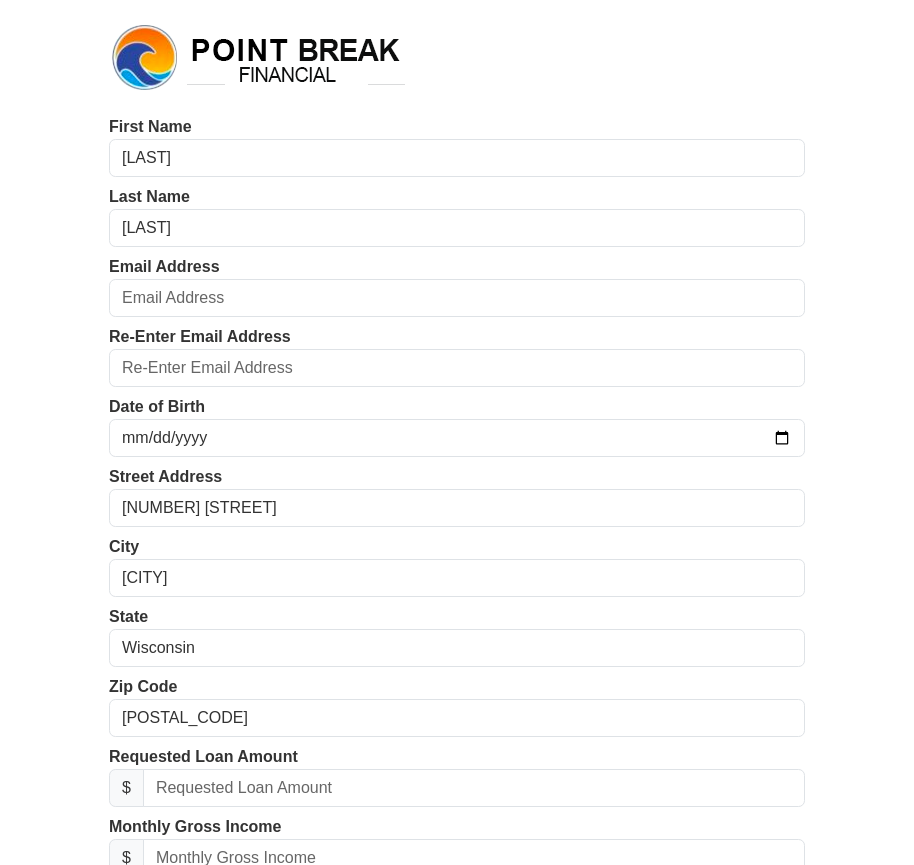 scroll, scrollTop: 0, scrollLeft: 0, axis: both 